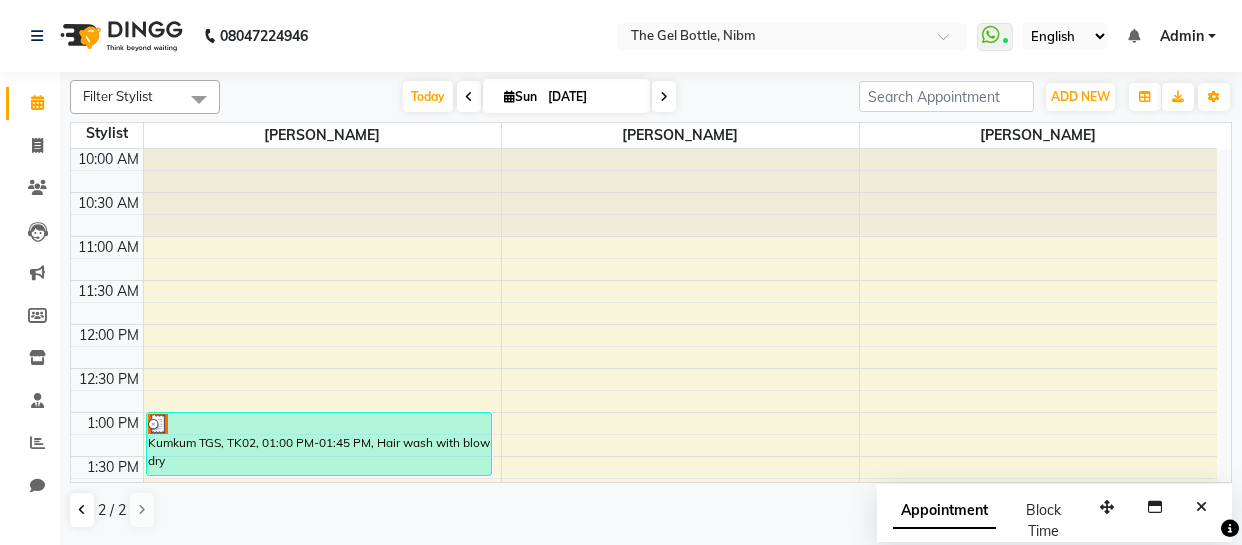 scroll, scrollTop: 0, scrollLeft: 0, axis: both 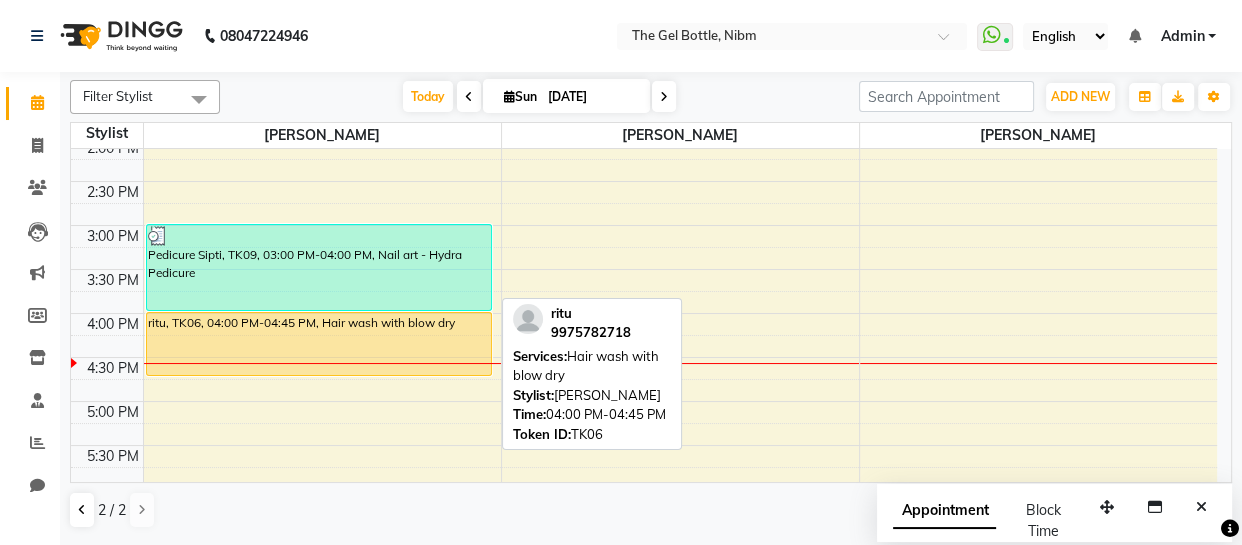 click on "ritu, TK06, 04:00 PM-04:45 PM, Hair wash with blow dry" at bounding box center (319, 344) 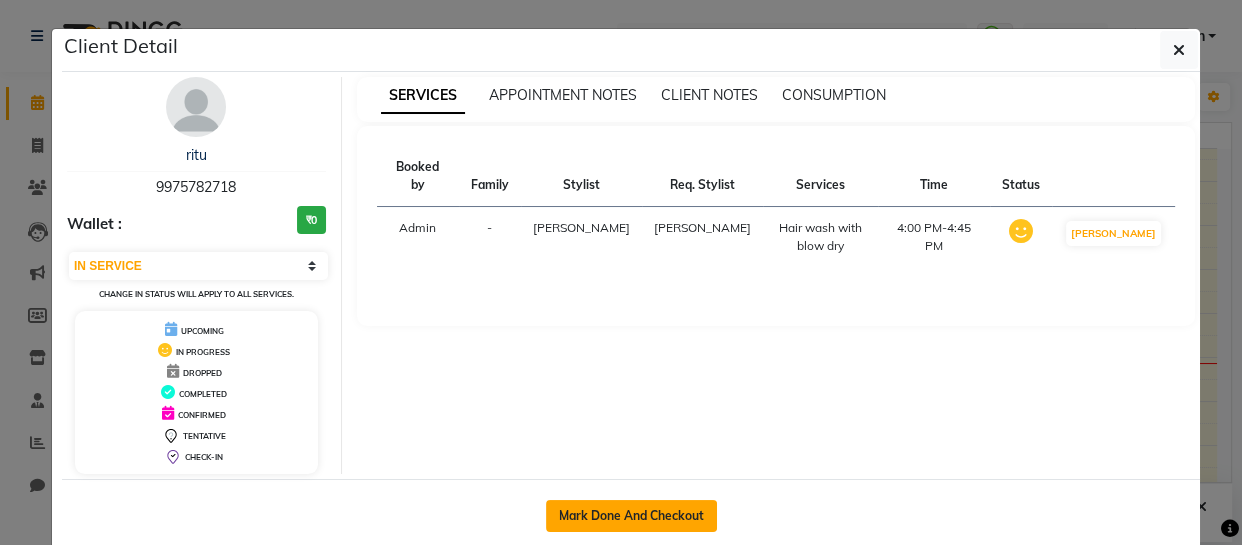 click on "Mark Done And Checkout" 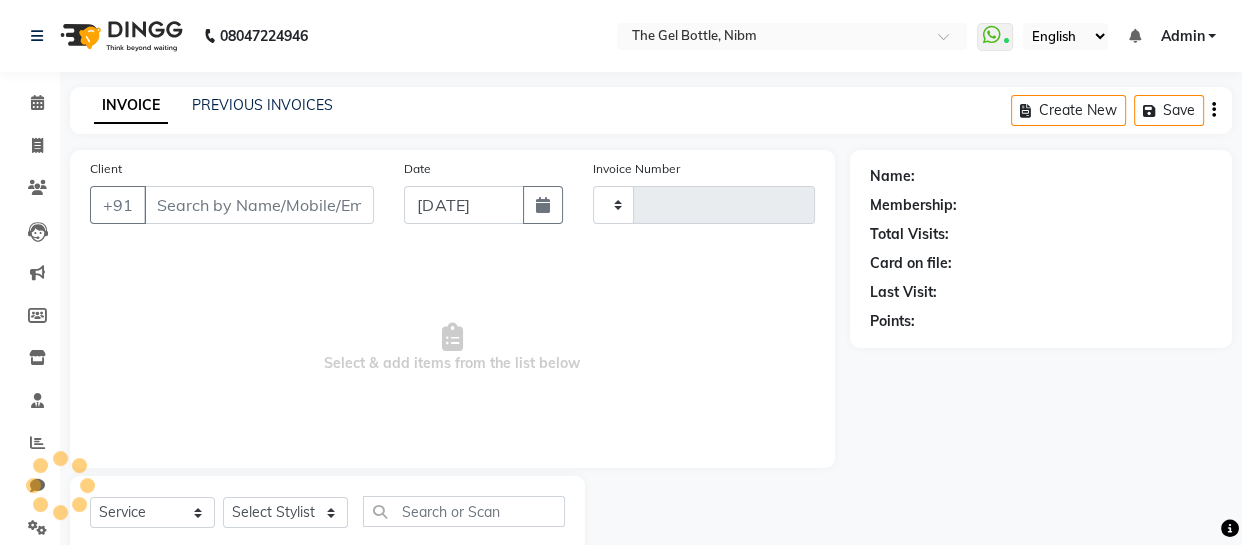 select on "3" 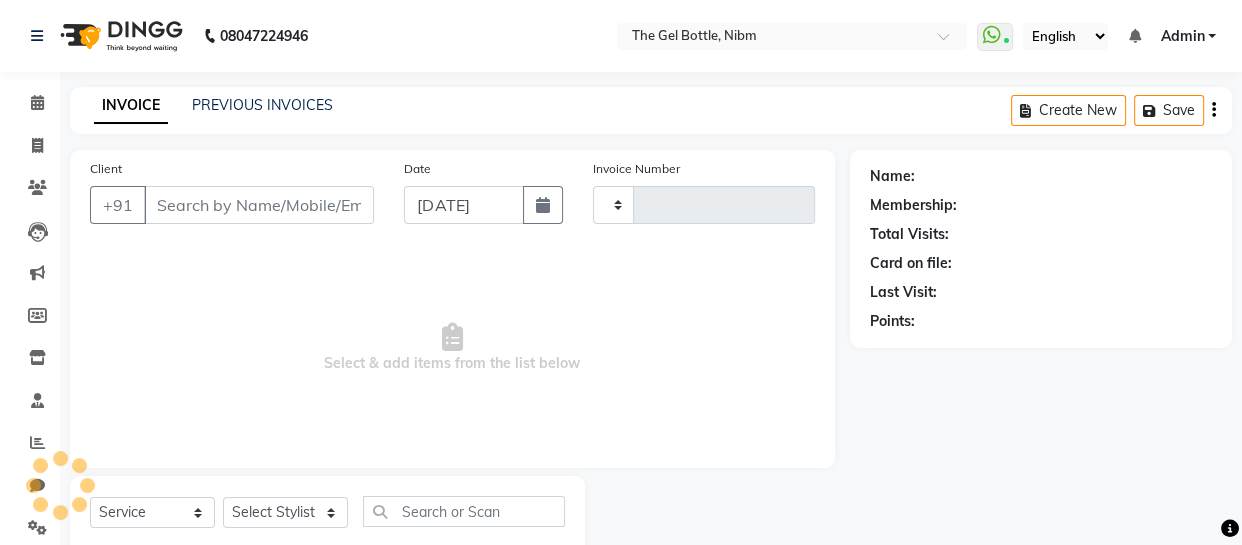 type on "0162" 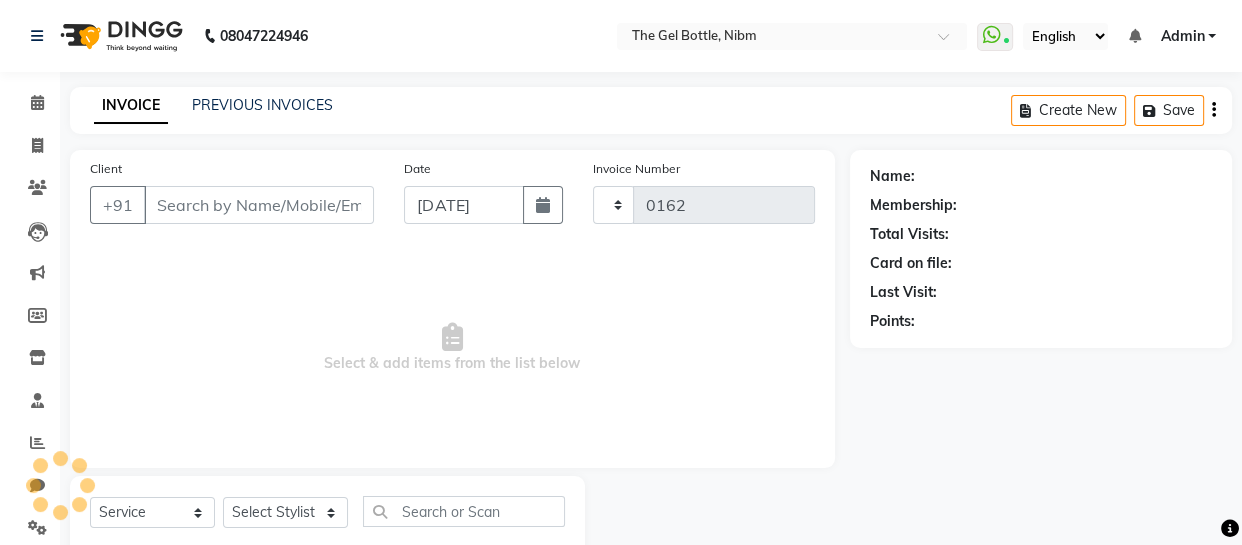 select on "7762" 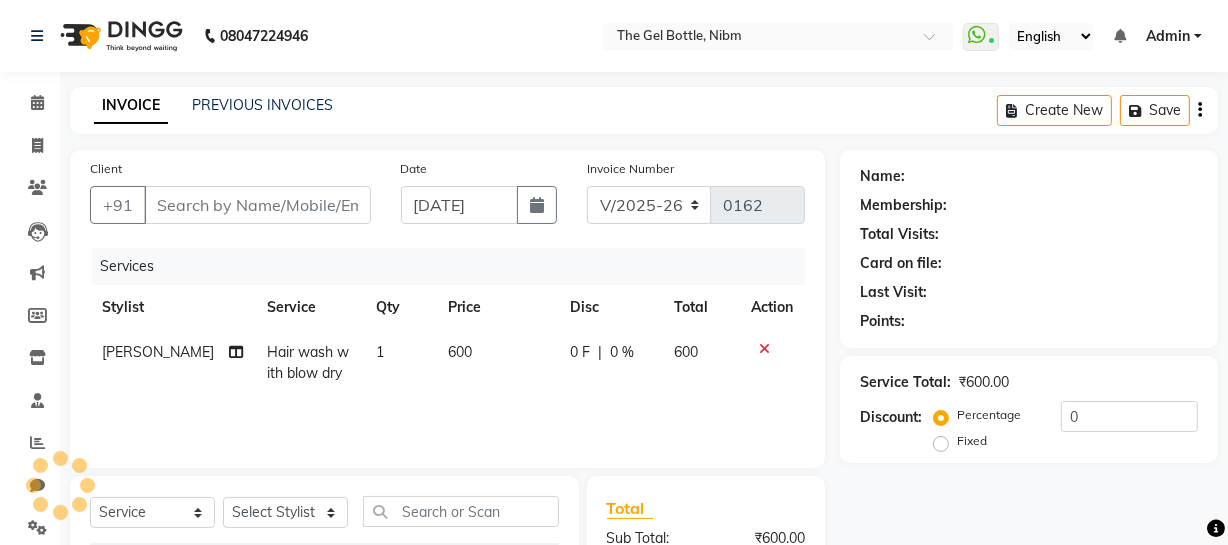 type on "9975782718" 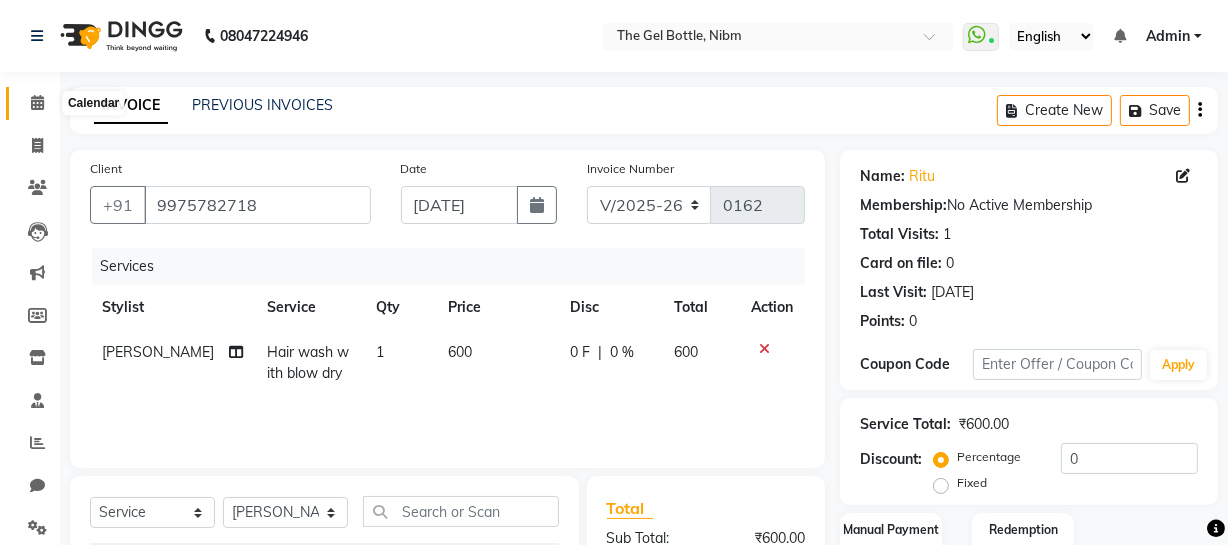 click 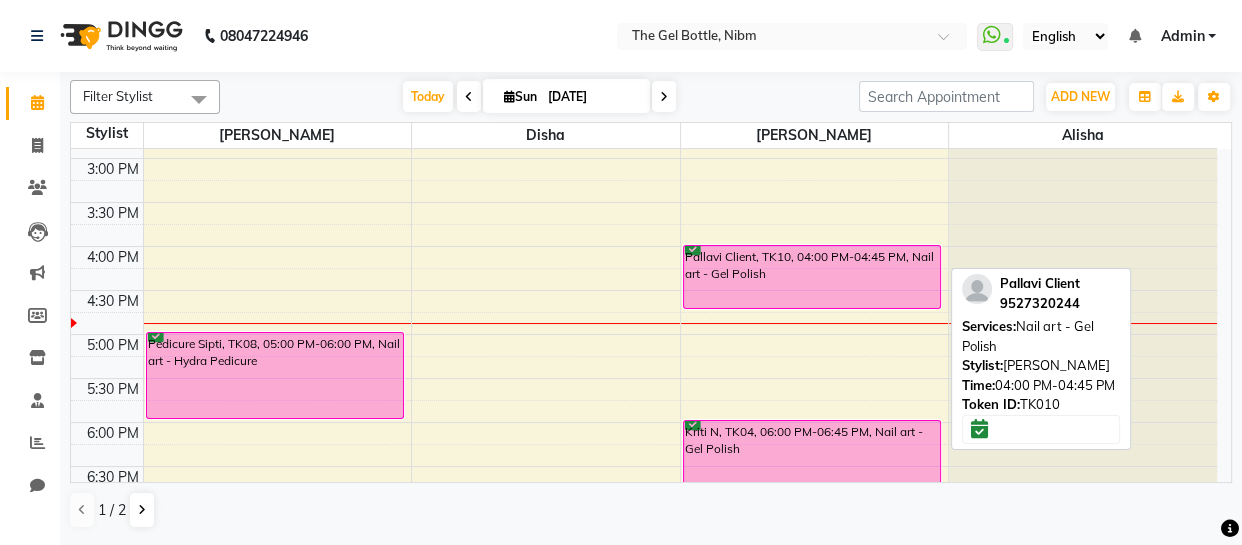 scroll, scrollTop: 430, scrollLeft: 0, axis: vertical 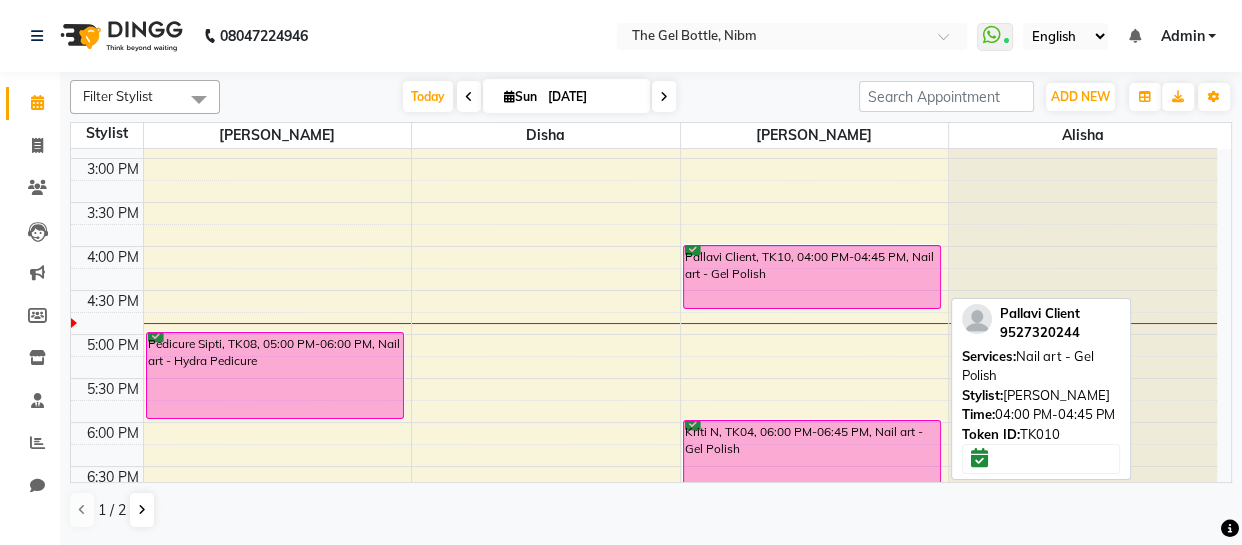 click on "Pallavi Client, TK10, 04:00 PM-04:45 PM, Nail art - Gel Polish" at bounding box center [812, 277] 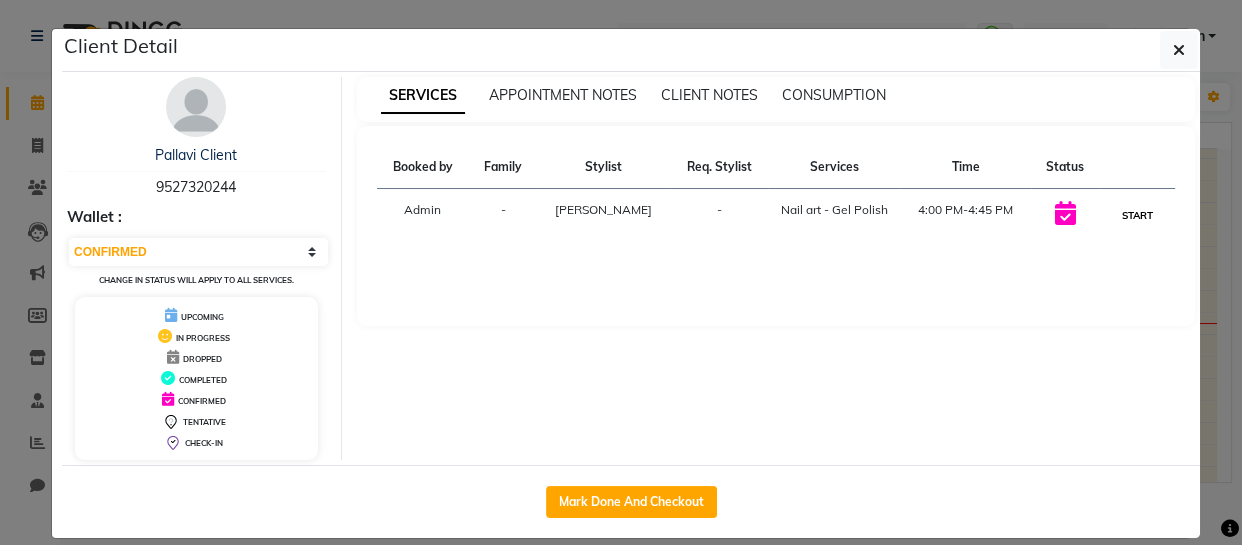 click on "START" at bounding box center (1137, 215) 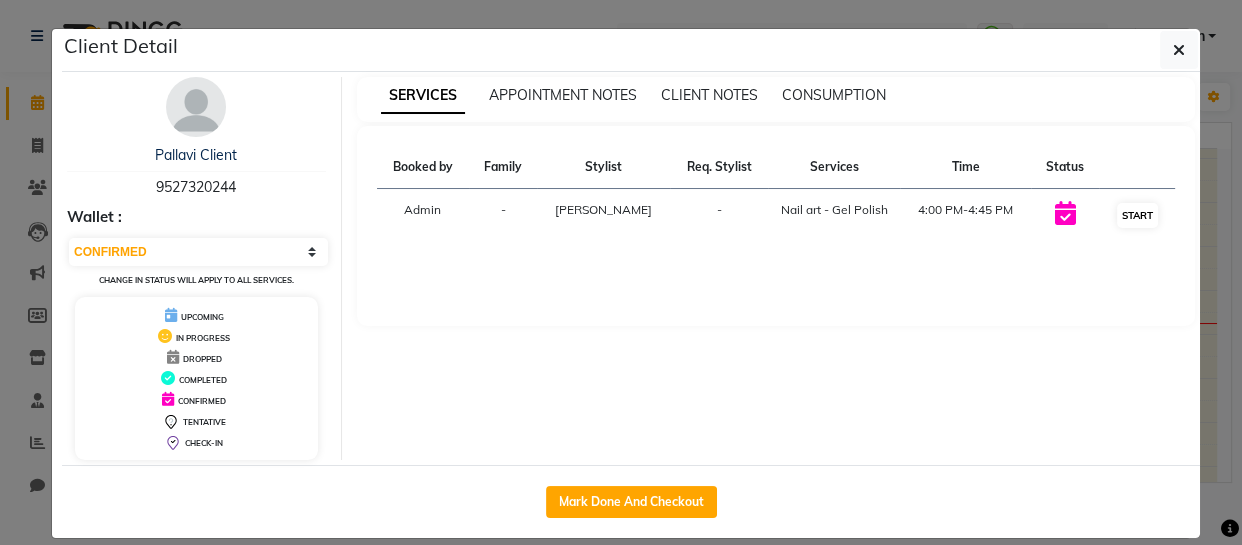 select on "1" 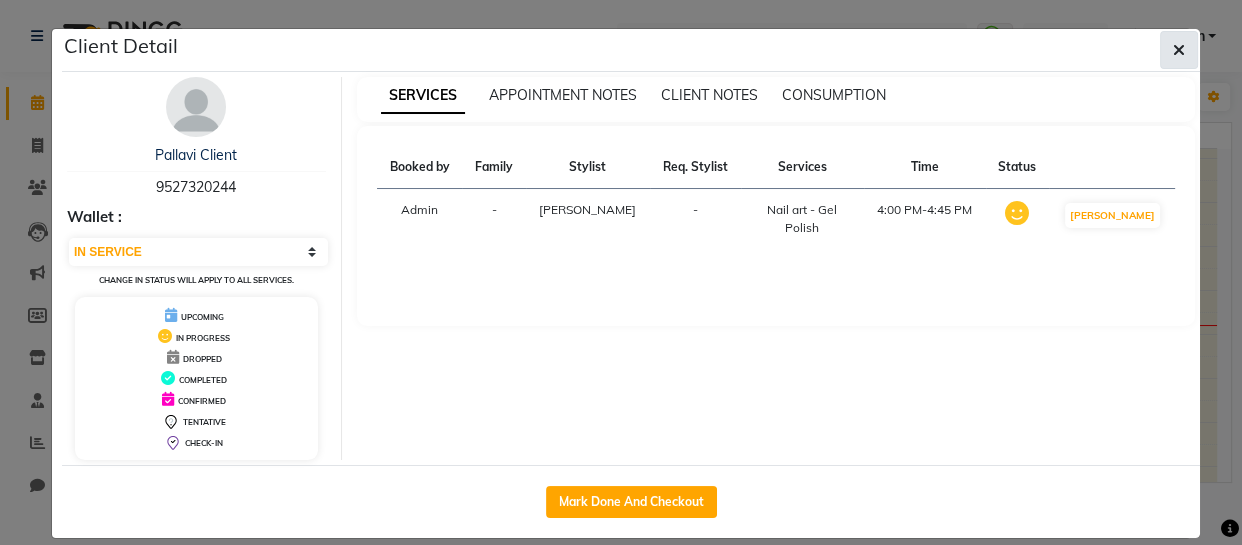 click 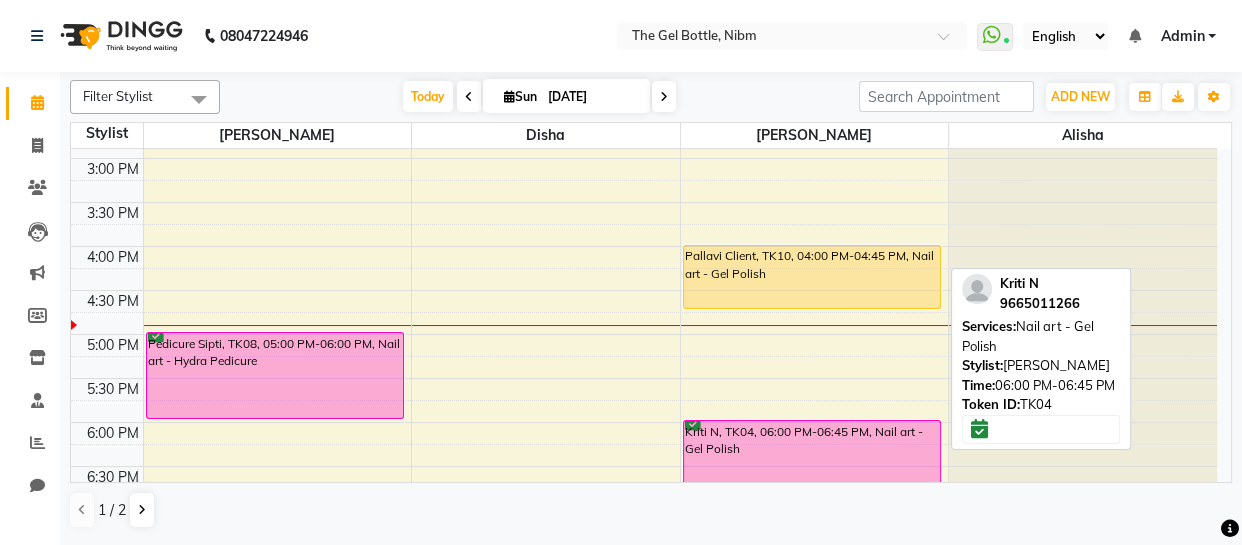 click on "Kriti N, TK04, 06:00 PM-06:45 PM, Nail art - Gel Polish" at bounding box center (812, 452) 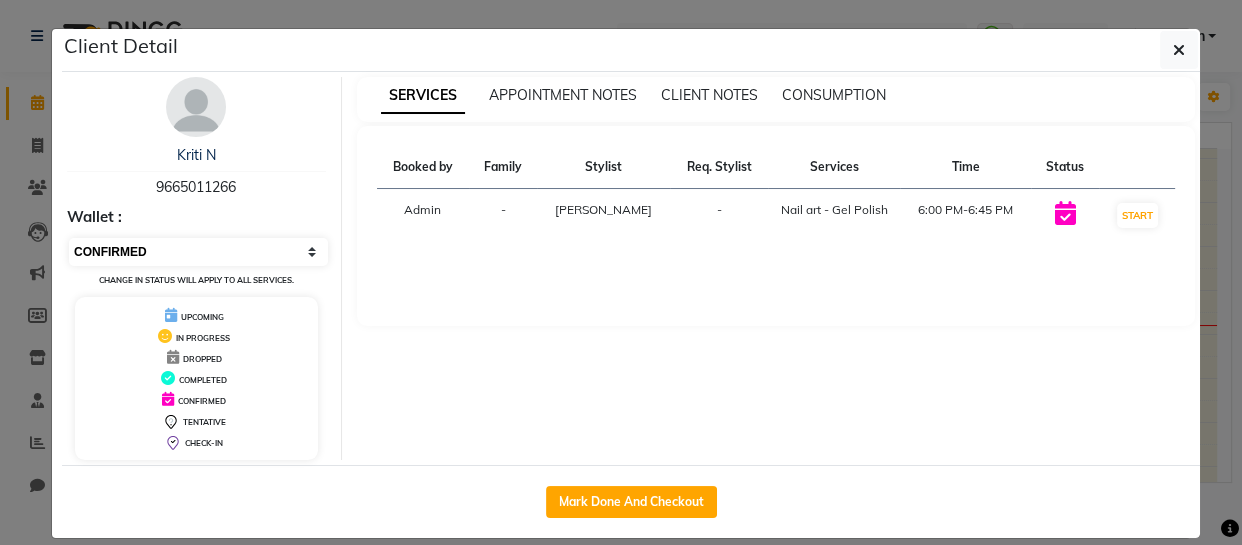 click on "Select IN SERVICE CONFIRMED TENTATIVE CHECK IN MARK DONE DROPPED UPCOMING" at bounding box center (198, 252) 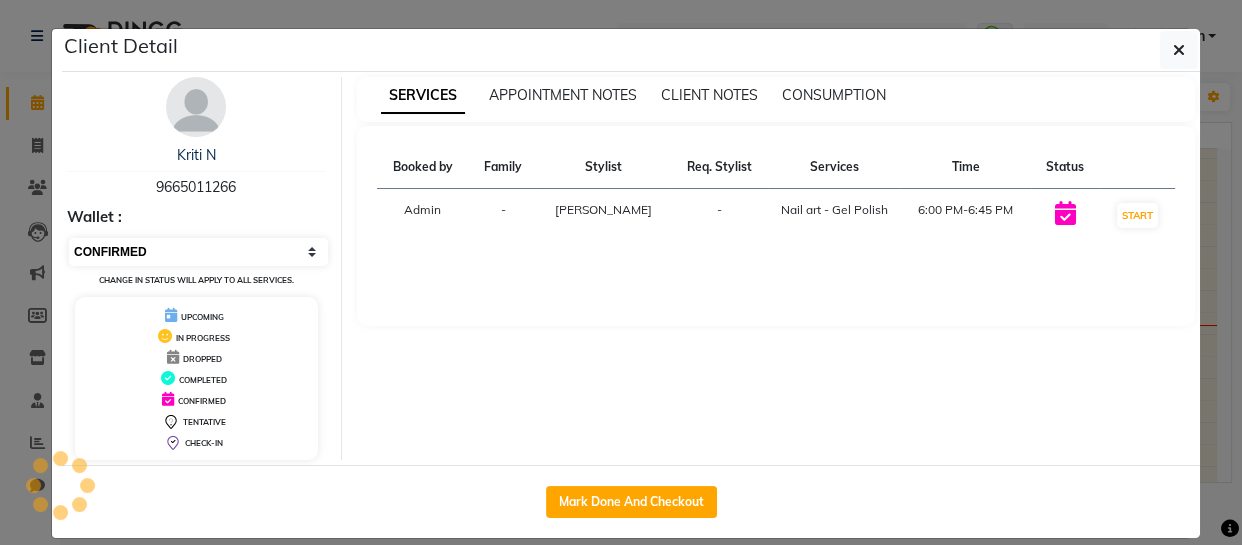 select on "2" 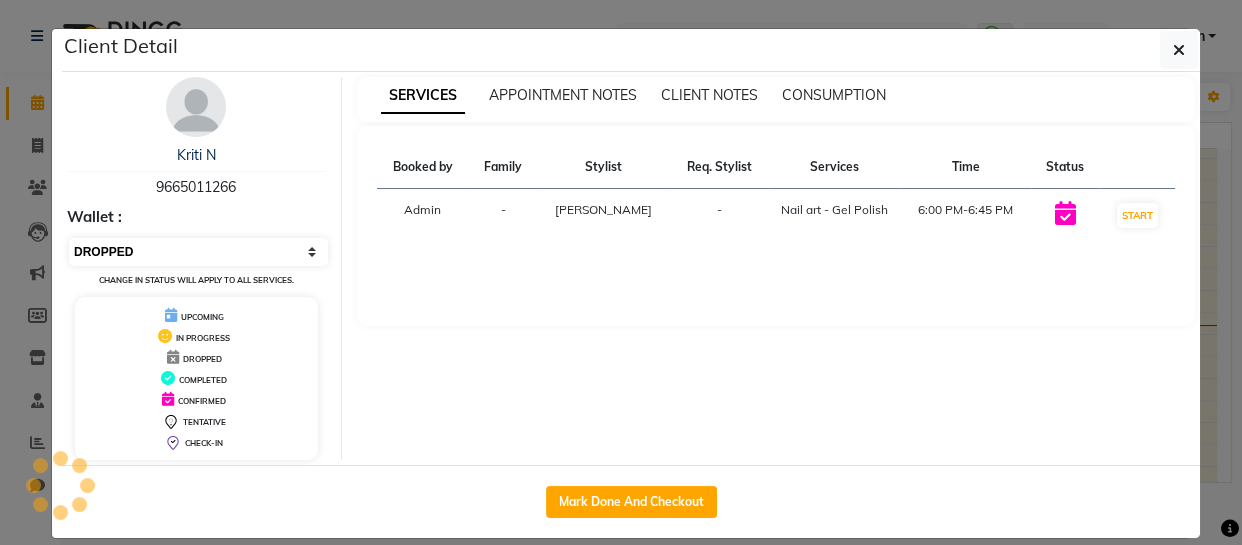 click on "Select IN SERVICE CONFIRMED TENTATIVE CHECK IN MARK DONE DROPPED UPCOMING" at bounding box center (198, 252) 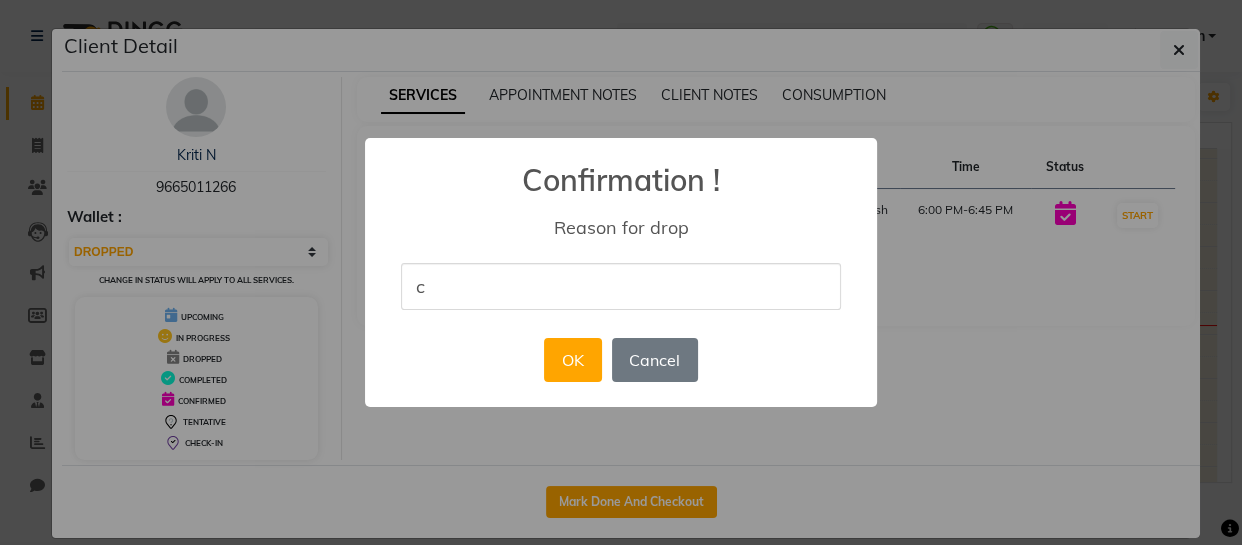 type on "cancled for [DATE]" 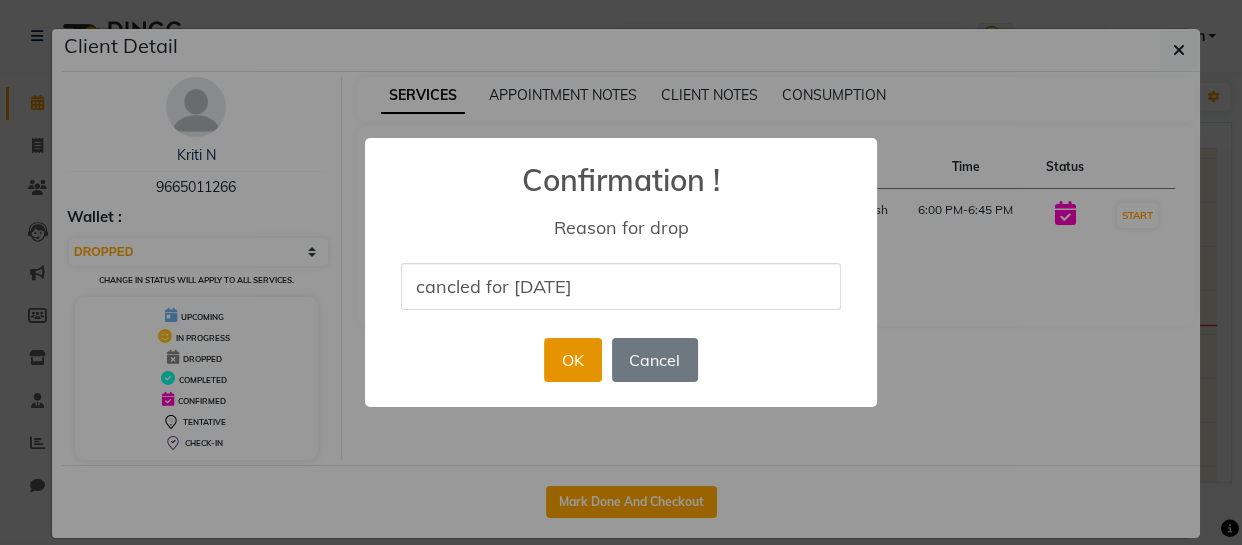 click on "OK" at bounding box center [572, 360] 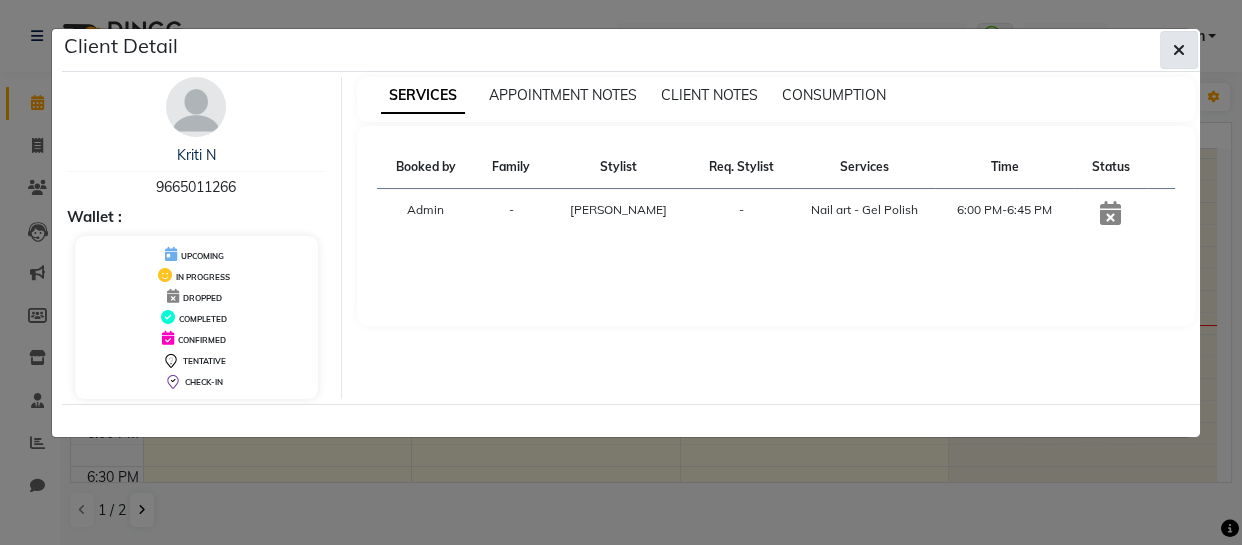click 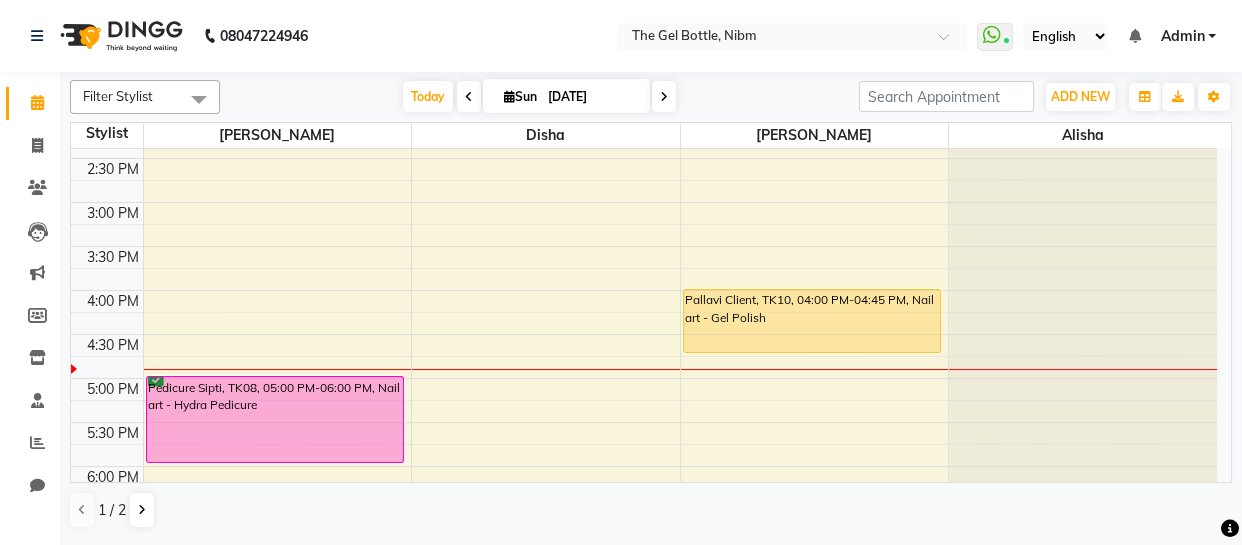 scroll, scrollTop: 477, scrollLeft: 0, axis: vertical 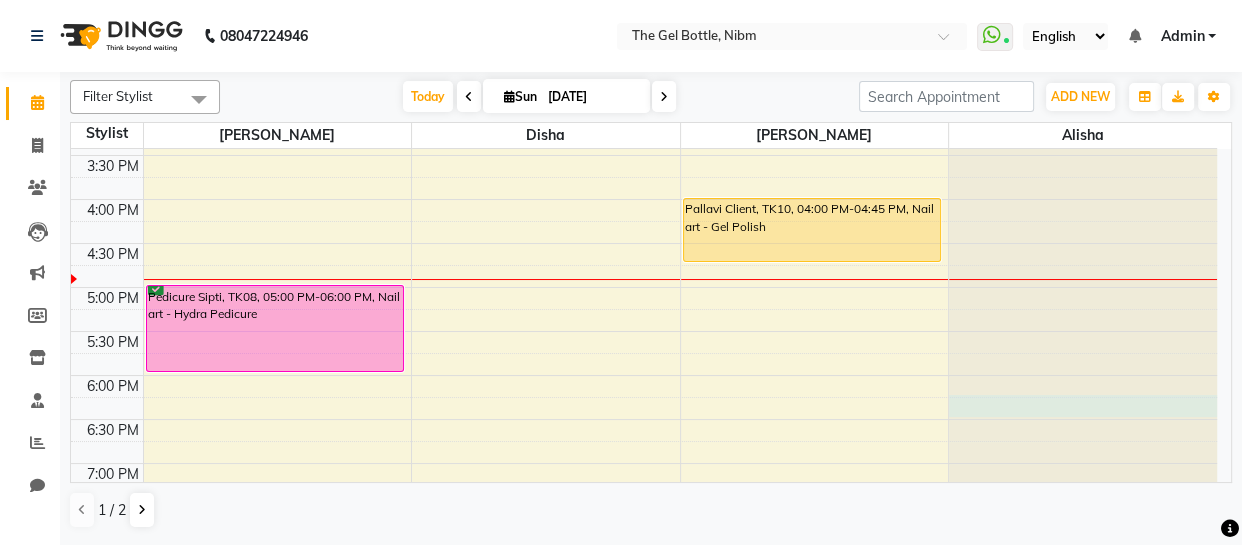 click at bounding box center (1083, -328) 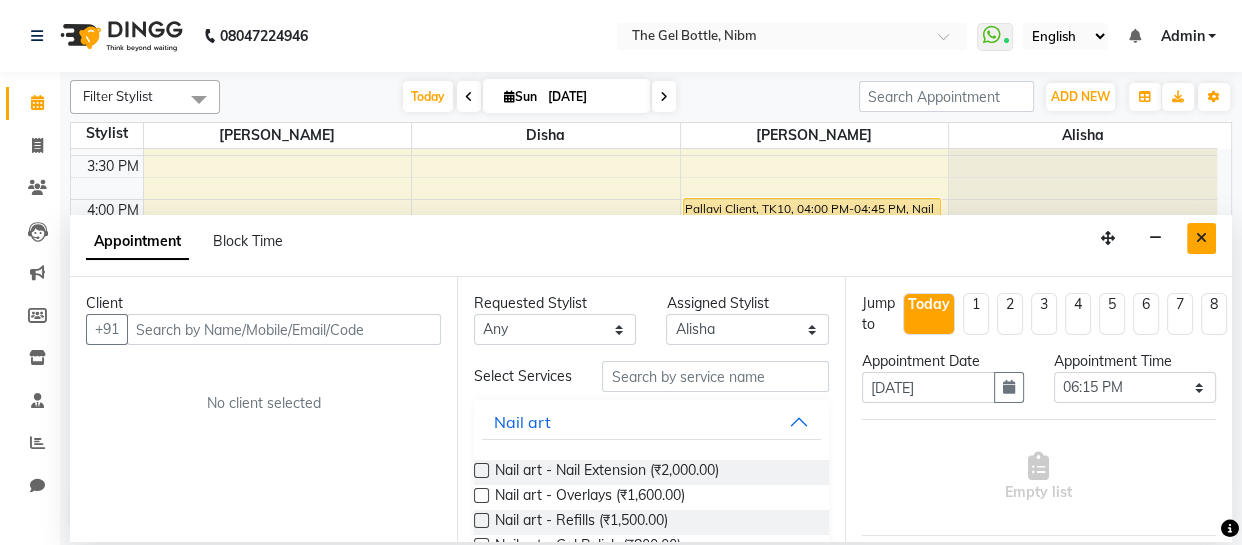 click at bounding box center [1201, 238] 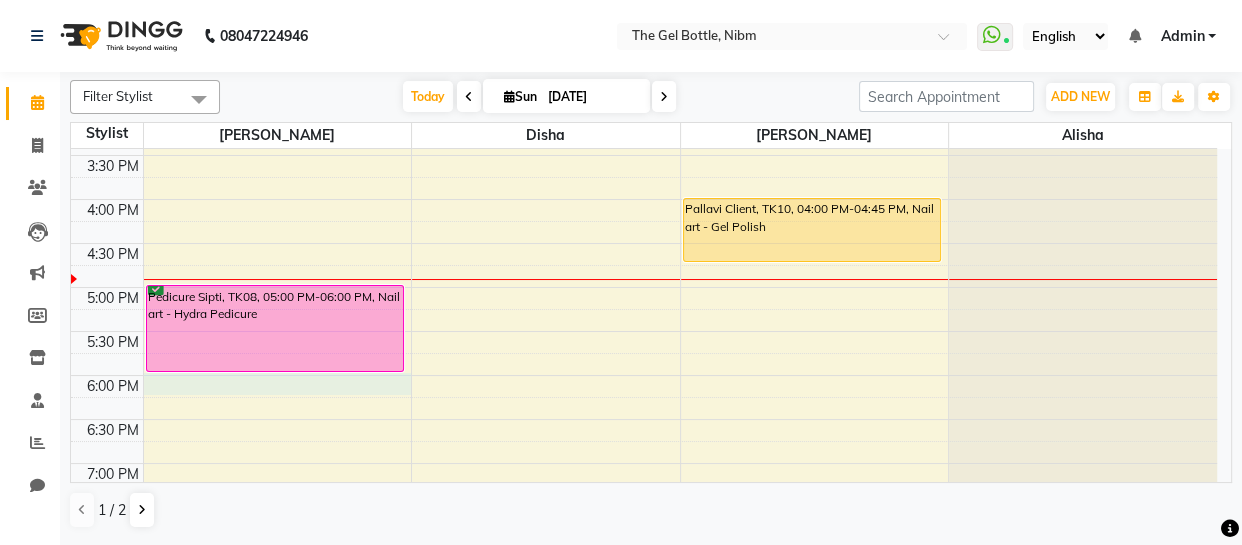 click on "10:00 AM 10:30 AM 11:00 AM 11:30 AM 12:00 PM 12:30 PM 1:00 PM 1:30 PM 2:00 PM 2:30 PM 3:00 PM 3:30 PM 4:00 PM 4:30 PM 5:00 PM 5:30 PM 6:00 PM 6:30 PM 7:00 PM 7:30 PM 8:00 PM 8:30 PM     [PERSON_NAME], TK01, 12:30 PM-01:30 PM, Nail art - Nail Extension (₹2000)     Pedicure Sipti, TK08, 05:00 PM-06:00 PM, Nail art -  Hydra Pedicure    Pallavi Client, TK10, 04:00 PM-04:45 PM, Nail art - Gel Polish" at bounding box center [644, 155] 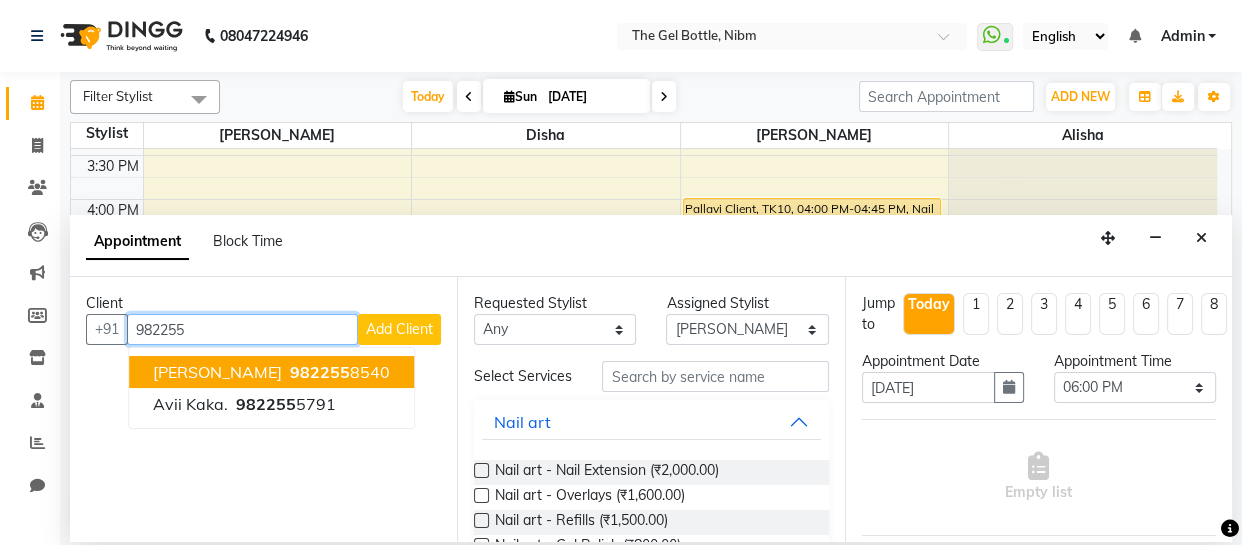click on "[PERSON_NAME]" at bounding box center [217, 372] 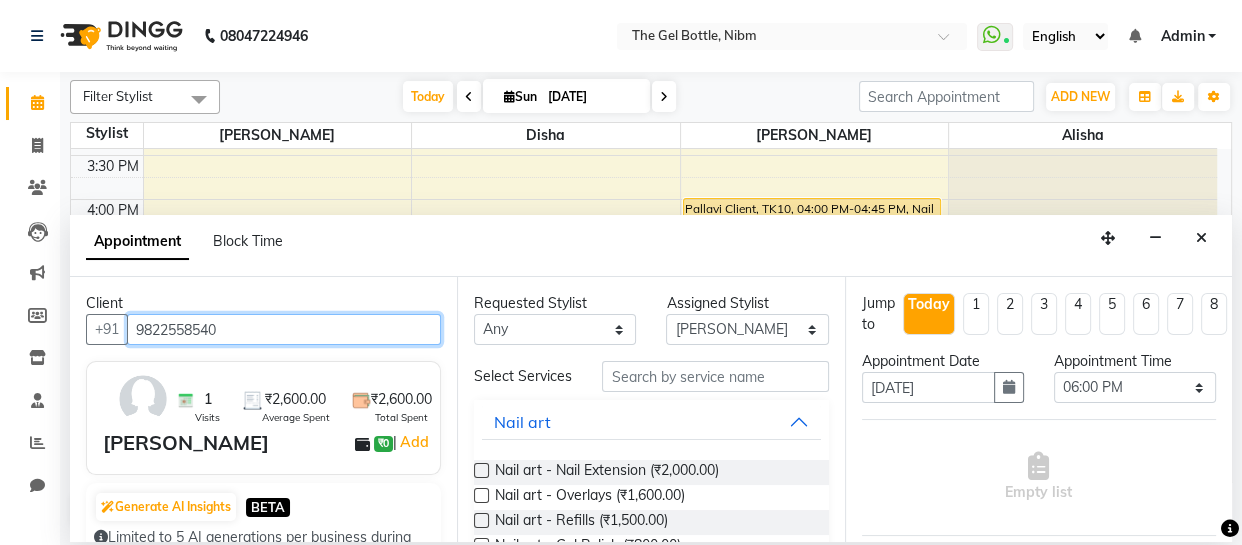 type on "9822558540" 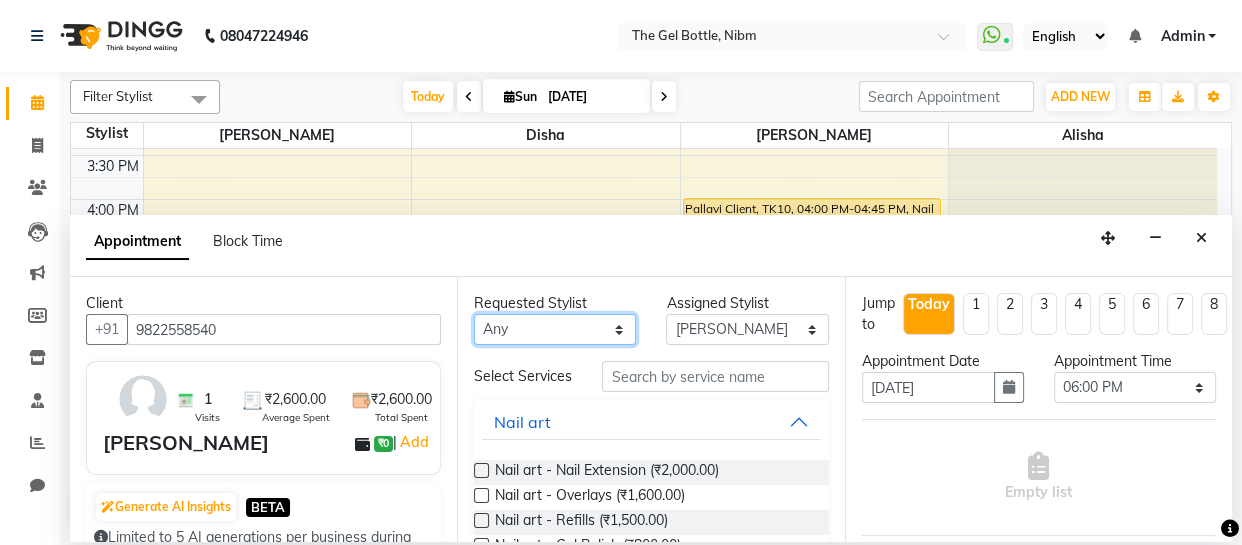 click on "Any [PERSON_NAME] [PERSON_NAME] [PERSON_NAME] [PERSON_NAME] [PERSON_NAME]" at bounding box center [555, 329] 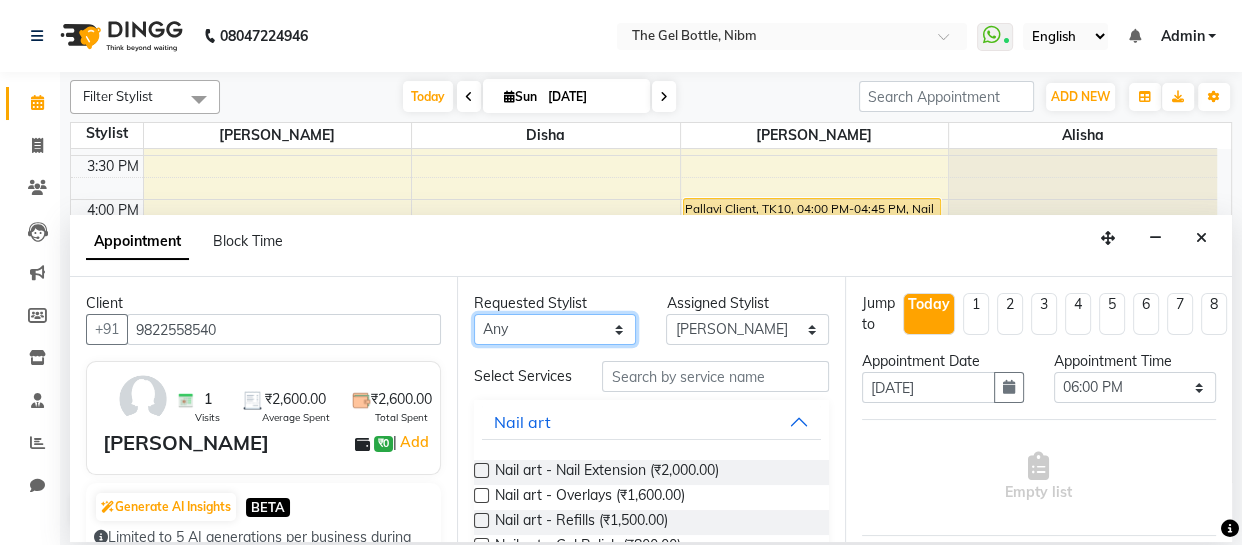 select on "69368" 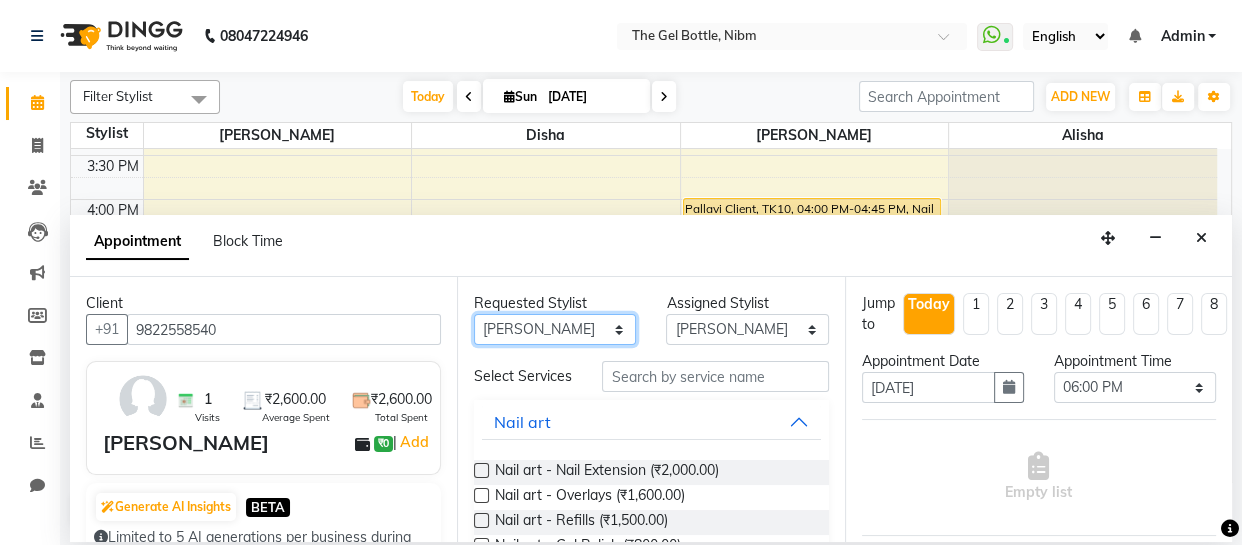 click on "Any [PERSON_NAME] [PERSON_NAME] [PERSON_NAME] [PERSON_NAME] [PERSON_NAME]" at bounding box center [555, 329] 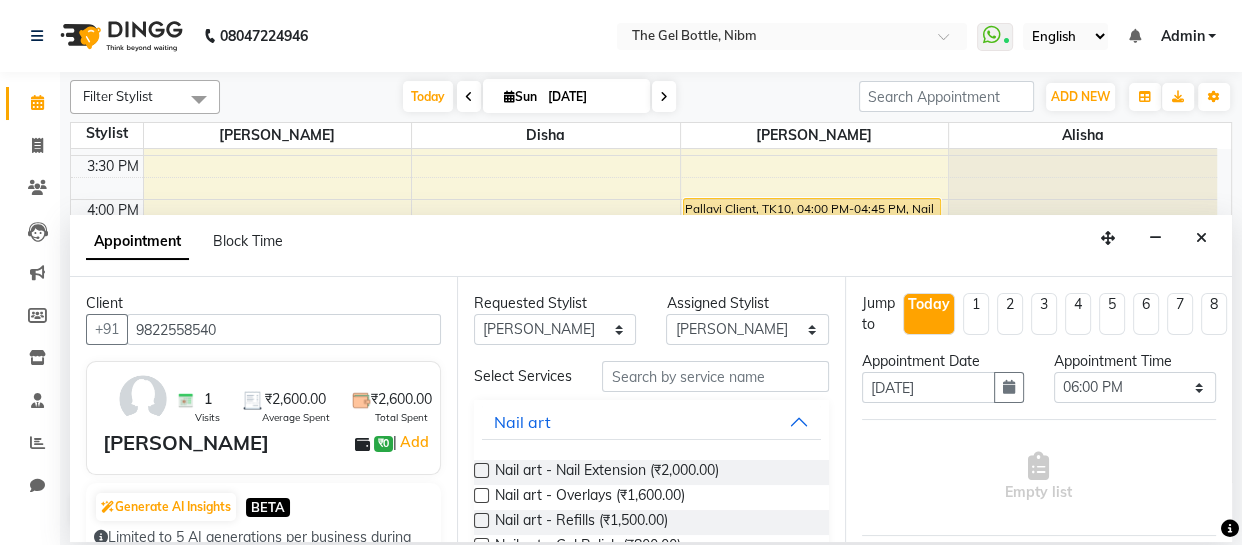 click at bounding box center [481, 470] 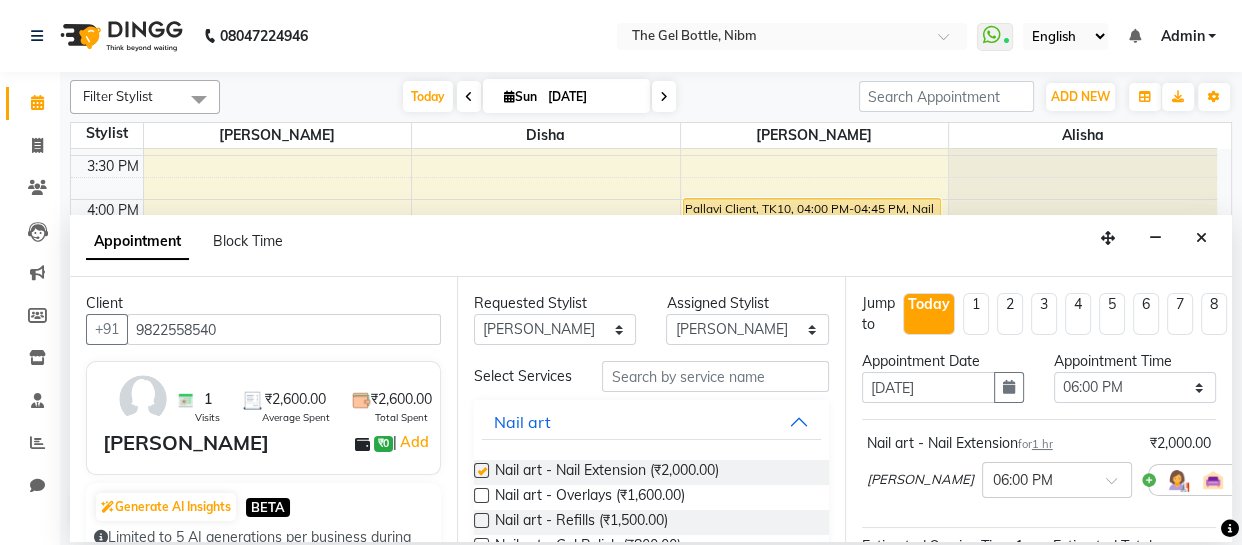 checkbox on "false" 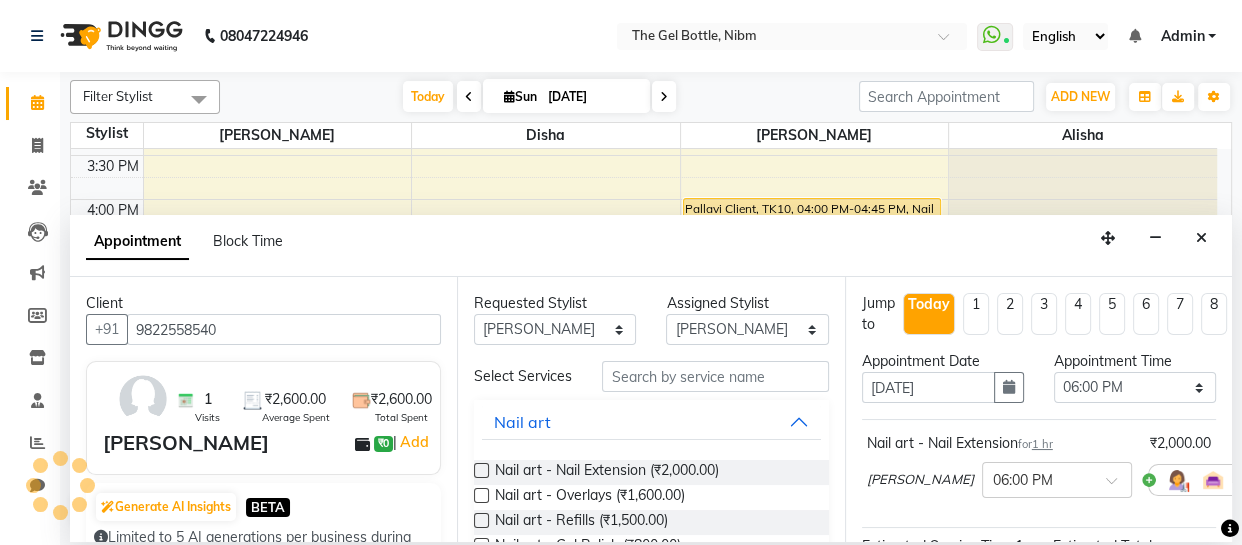 scroll, scrollTop: 219, scrollLeft: 0, axis: vertical 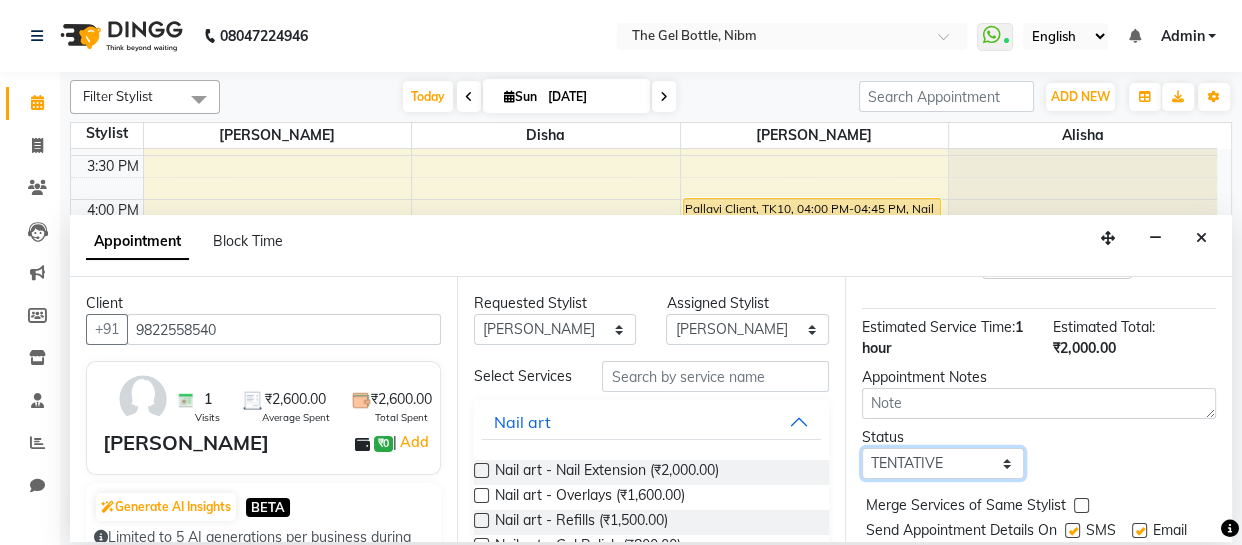 click on "Select TENTATIVE CONFIRM CHECK-IN UPCOMING" at bounding box center (943, 463) 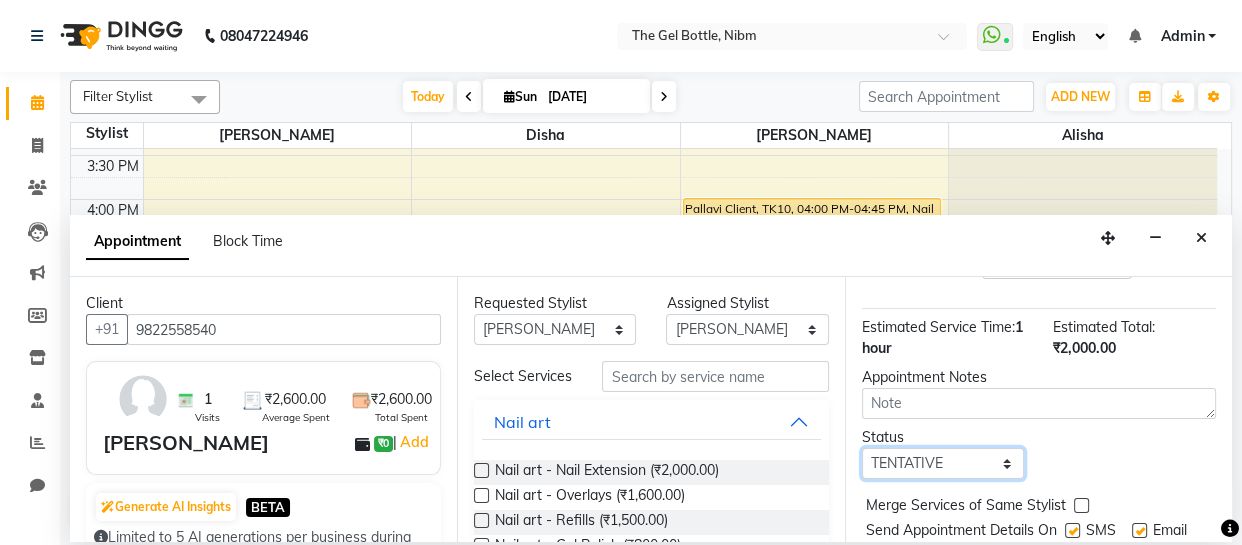 select on "confirm booking" 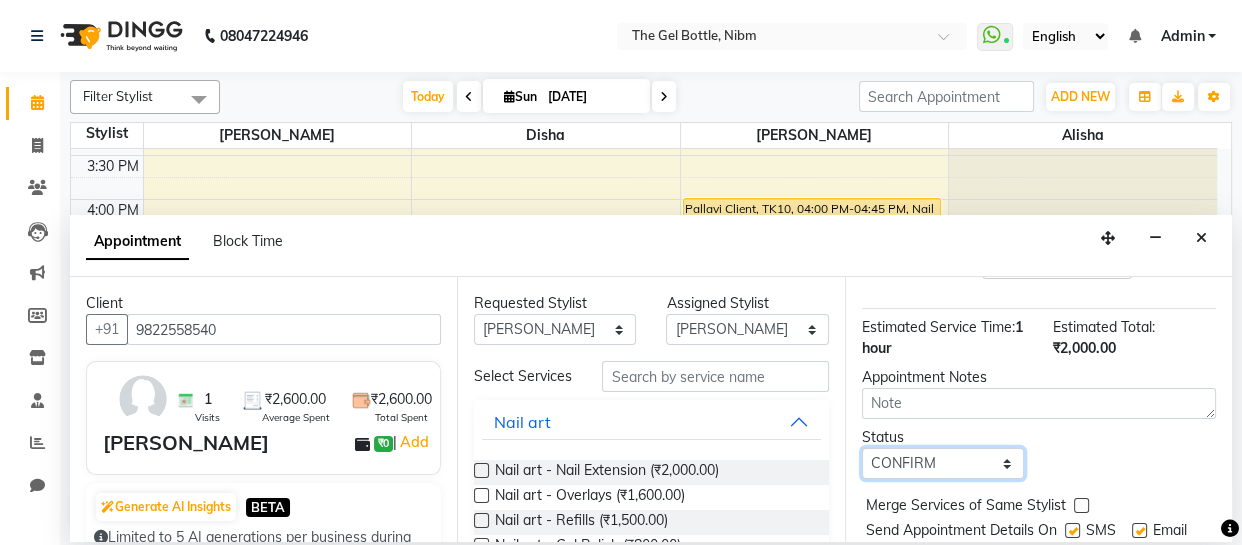click on "Select TENTATIVE CONFIRM CHECK-IN UPCOMING" at bounding box center (943, 463) 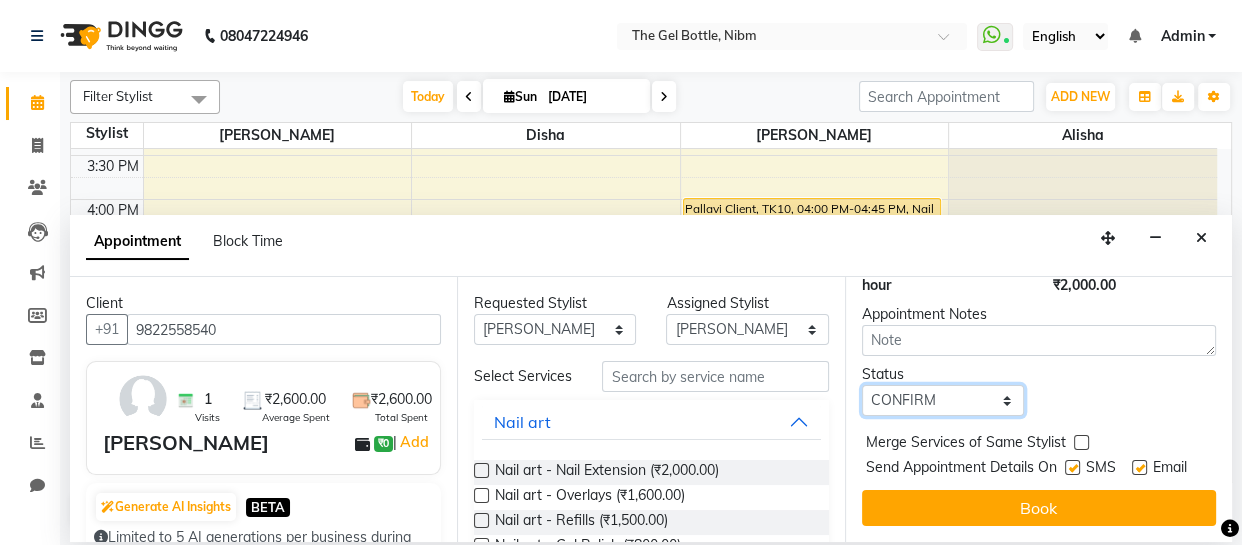 scroll, scrollTop: 312, scrollLeft: 0, axis: vertical 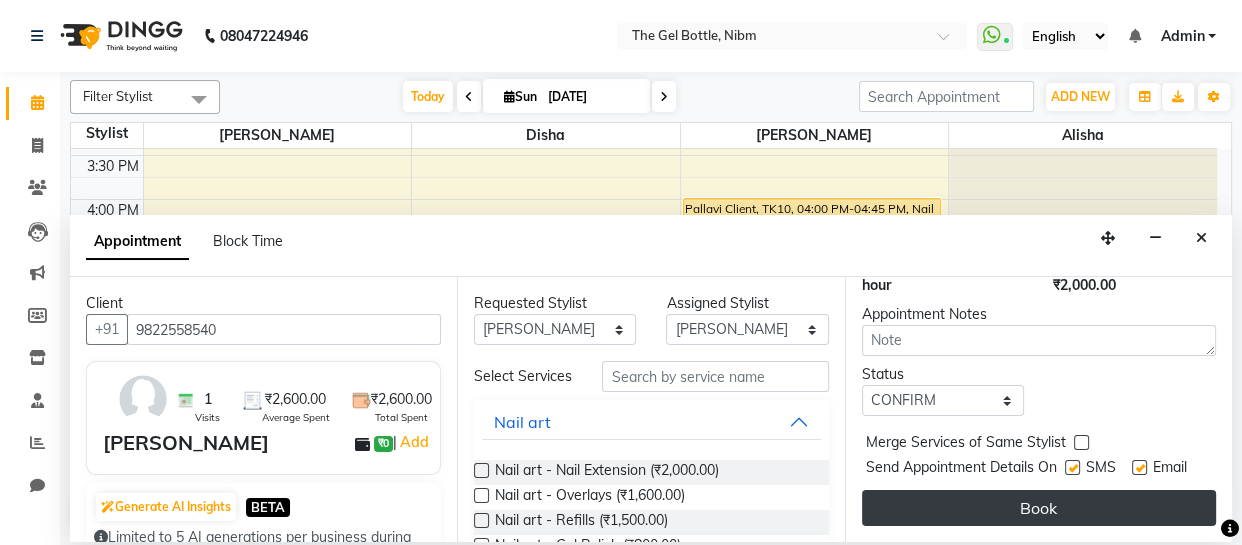 click on "Book" at bounding box center [1039, 508] 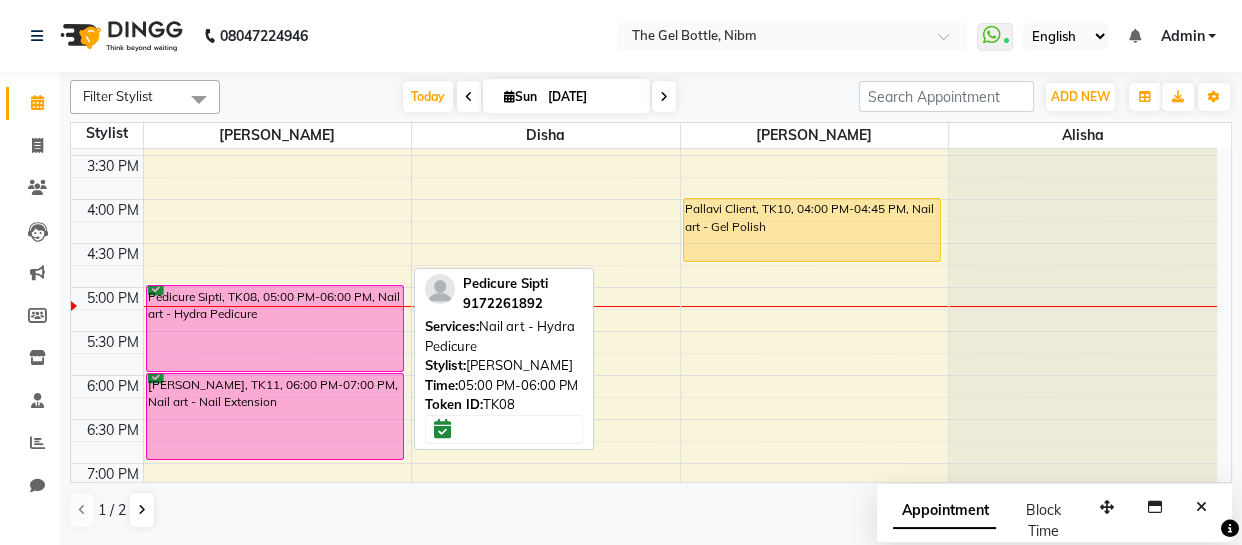 click on "Pedicure Sipti, TK08, 05:00 PM-06:00 PM, Nail art -  Hydra Pedicure" at bounding box center (275, 328) 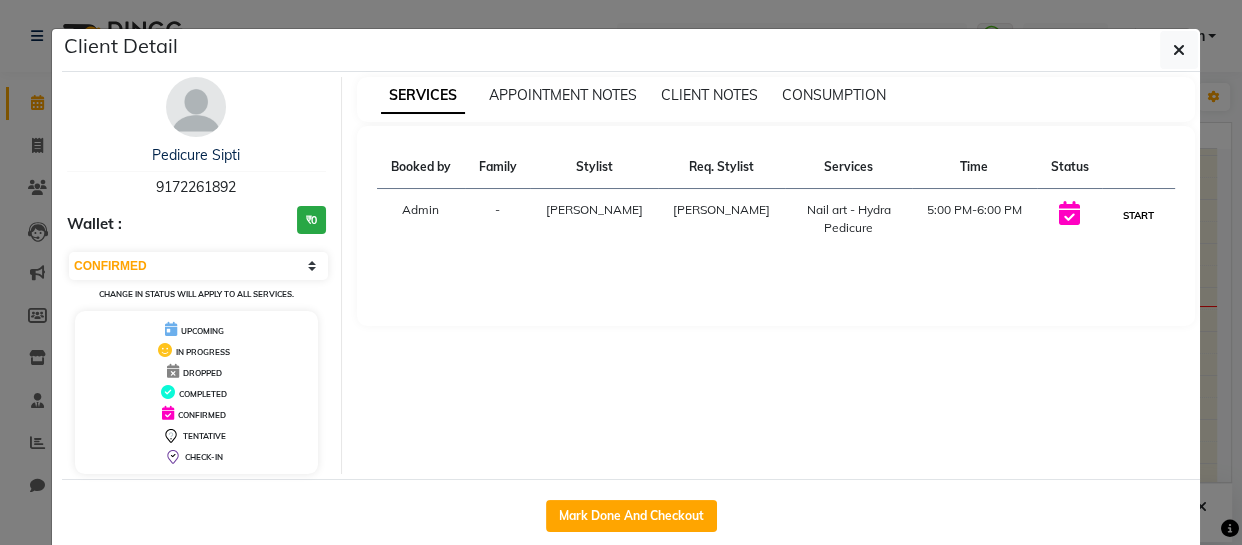 click on "START" at bounding box center [1138, 215] 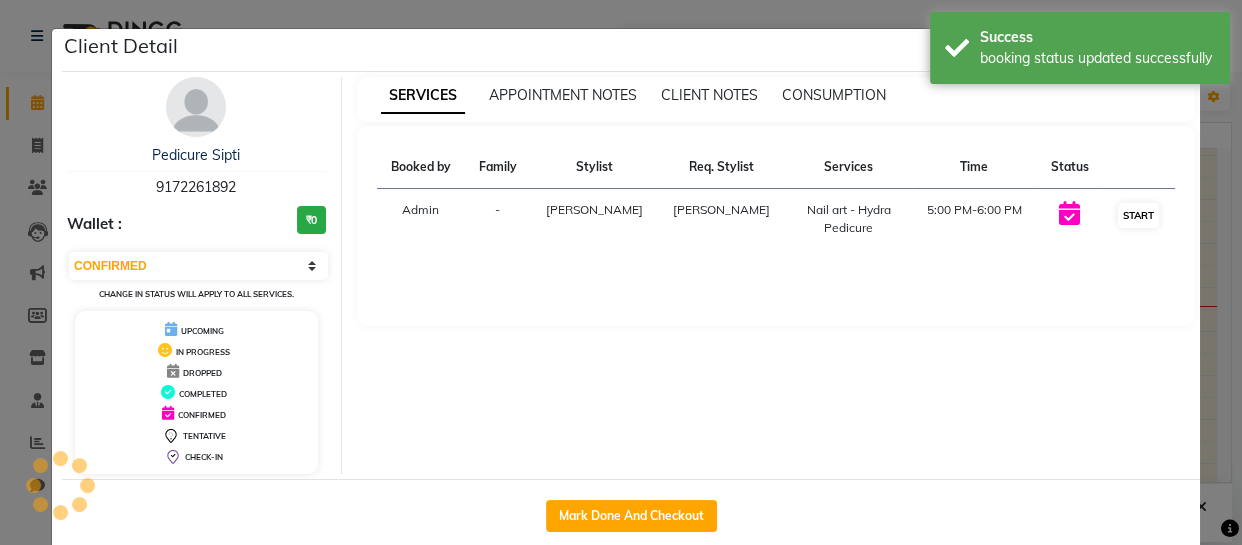 select on "1" 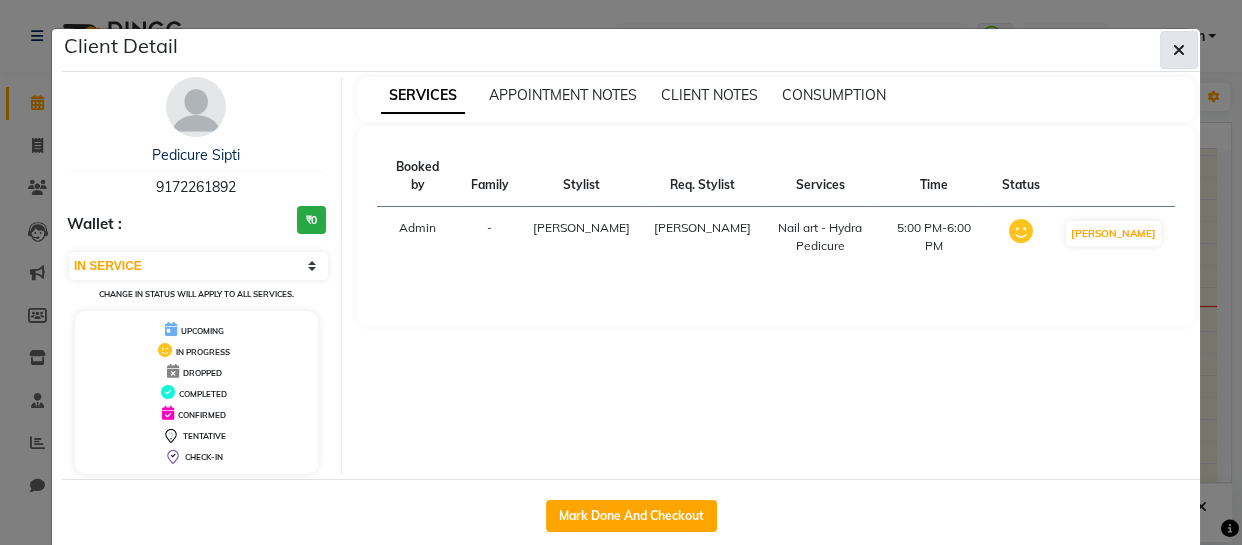 click 